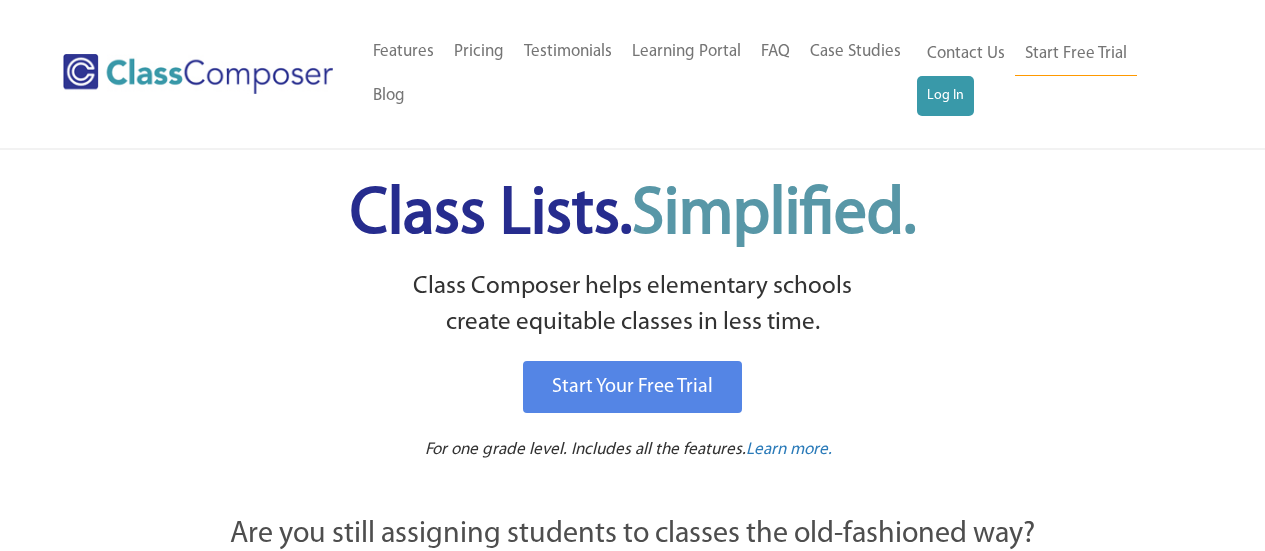 scroll, scrollTop: 0, scrollLeft: 0, axis: both 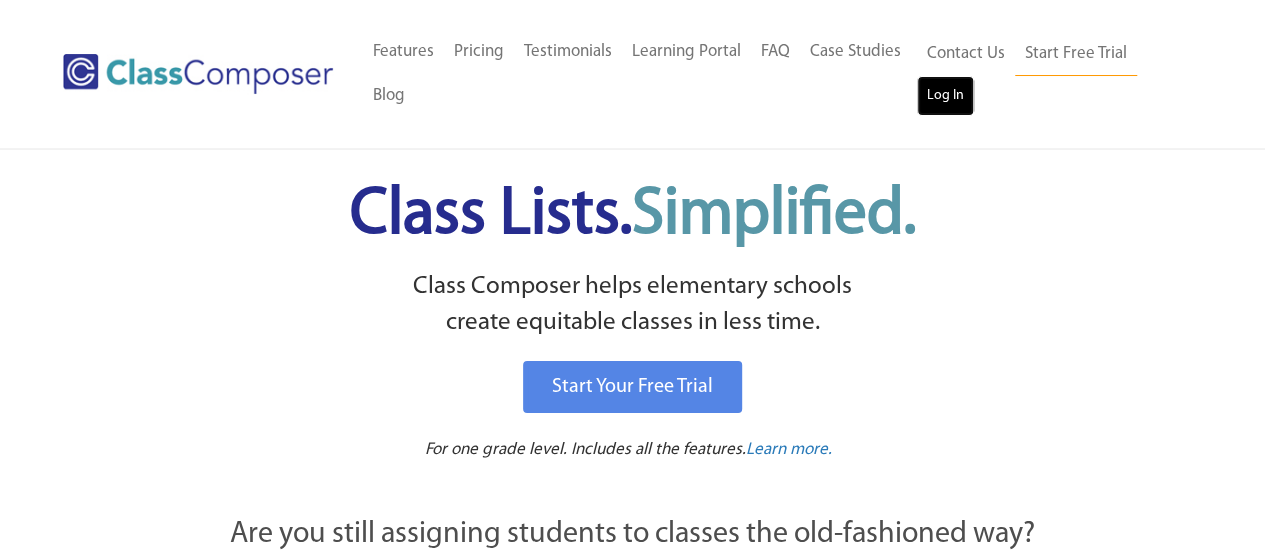 click on "Log In" at bounding box center [945, 96] 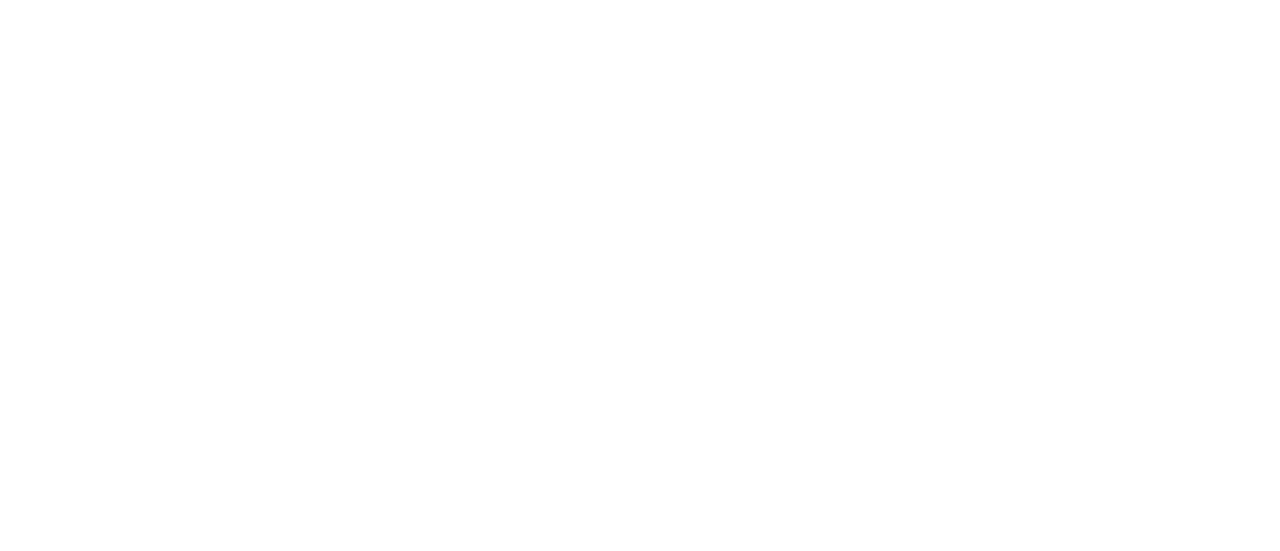 scroll, scrollTop: 0, scrollLeft: 0, axis: both 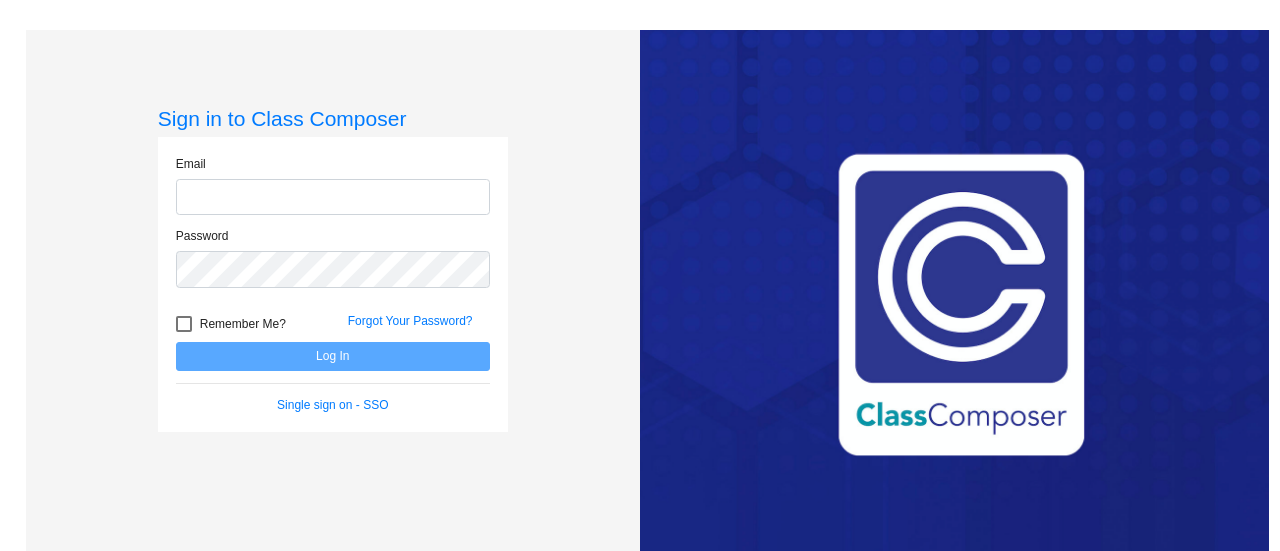 type on "[EMAIL_ADDRESS][DOMAIN_NAME]" 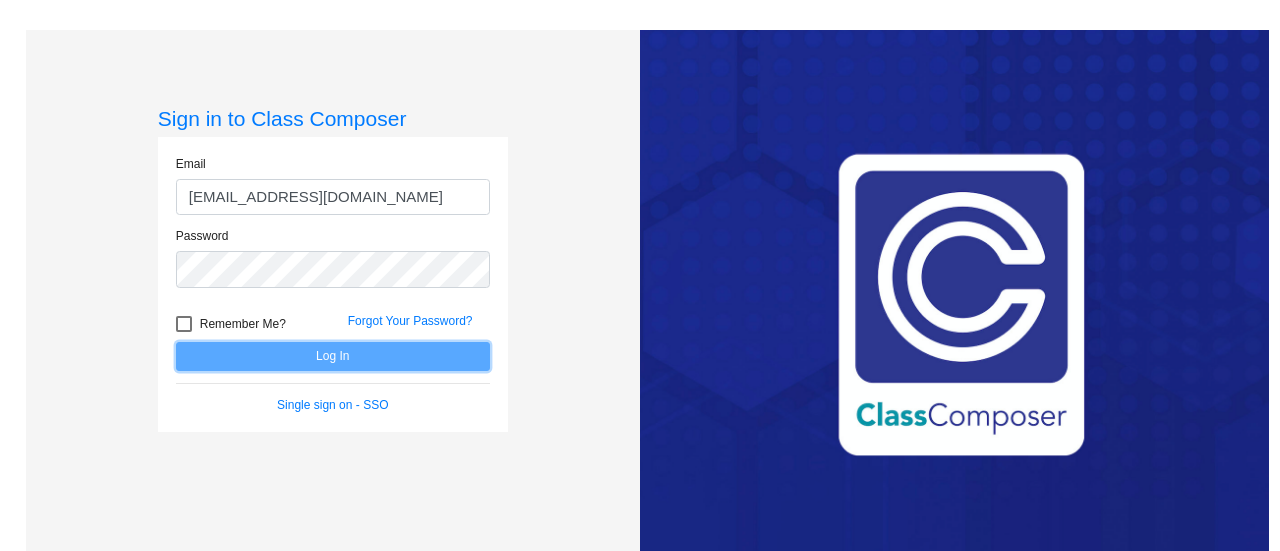 click on "Log In" 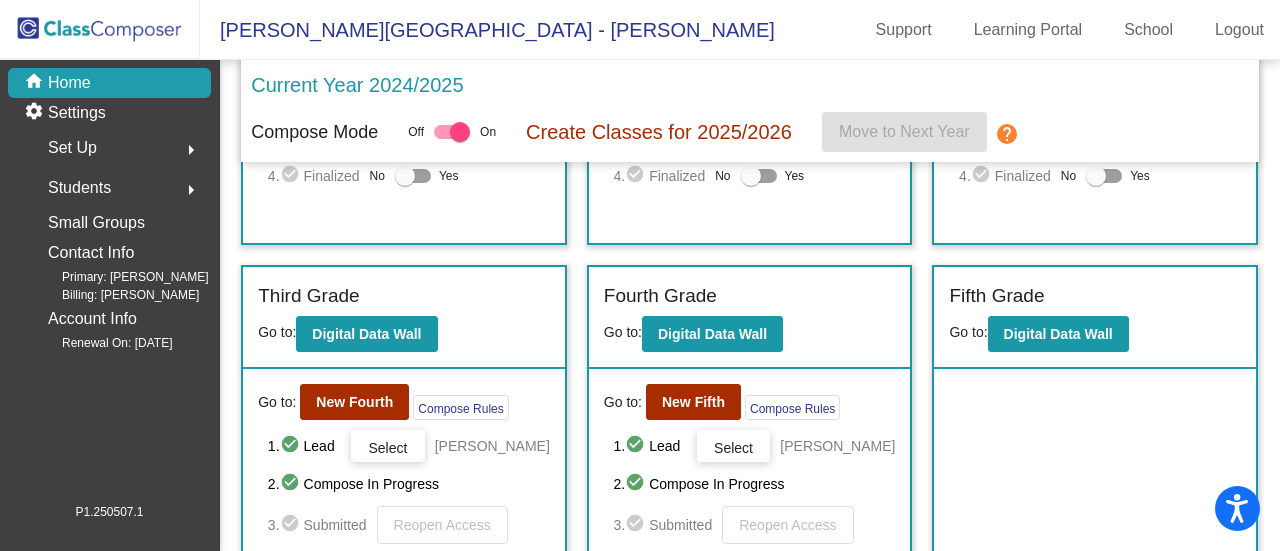 scroll, scrollTop: 396, scrollLeft: 0, axis: vertical 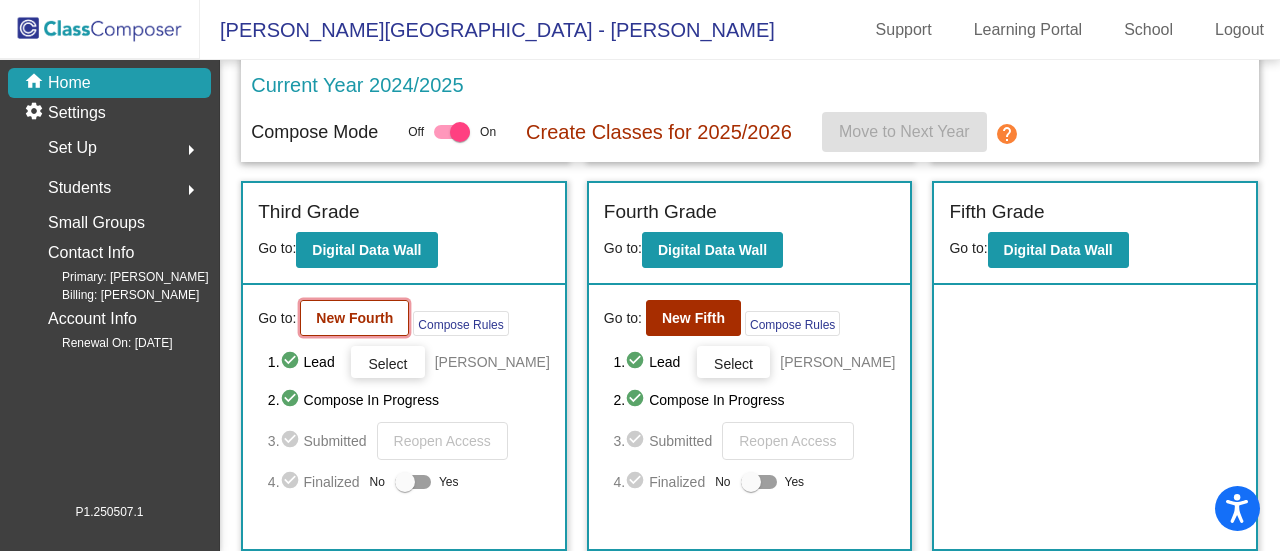 click on "New Fourth" 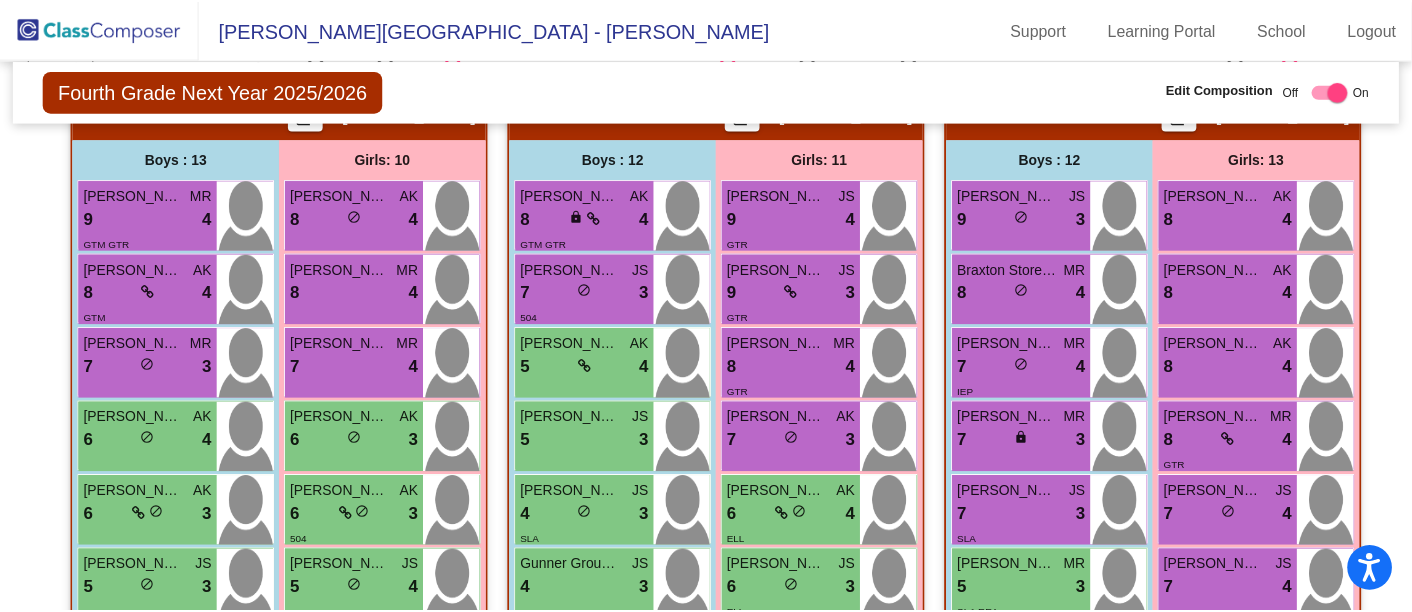scroll, scrollTop: 857, scrollLeft: 0, axis: vertical 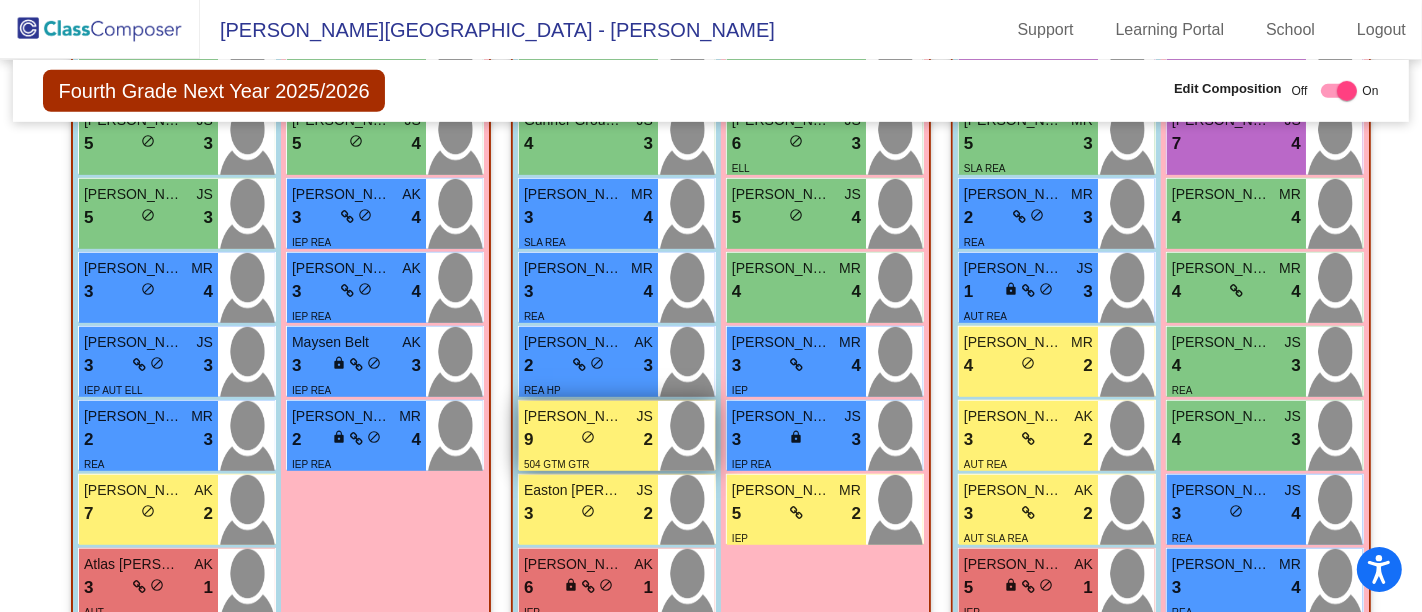click on "Isaac McClure" at bounding box center [574, 416] 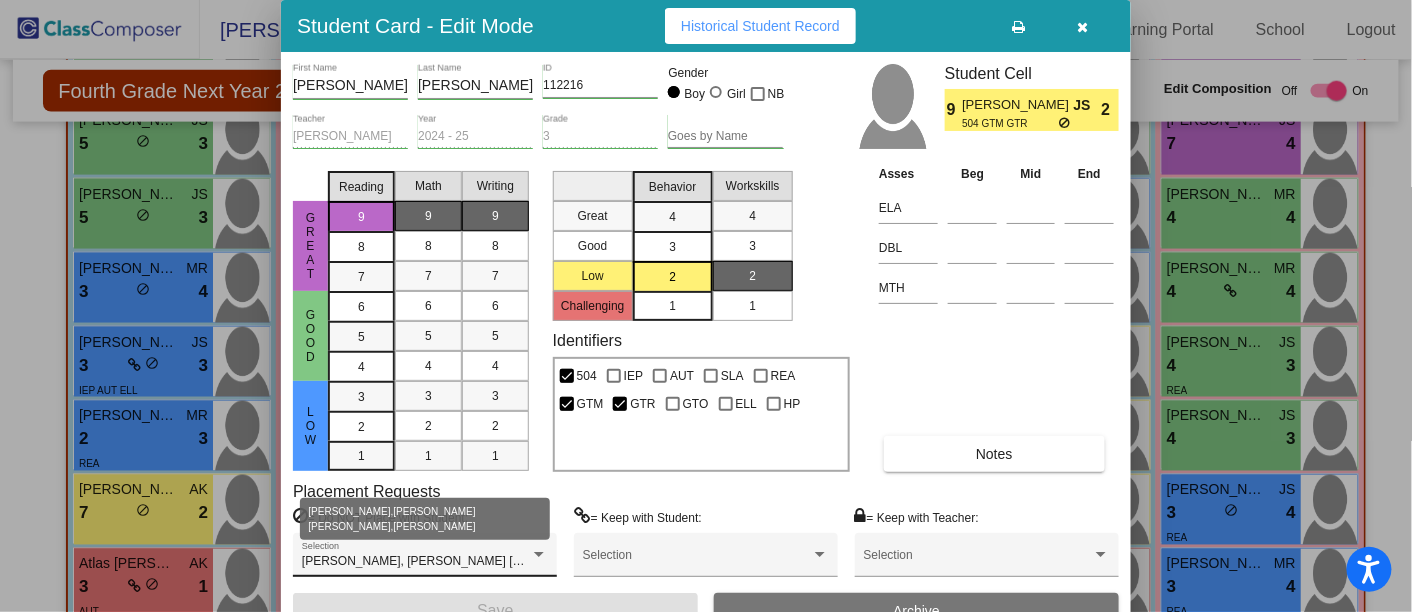 click on "Clark Behunin, Ellie Johnson Suro, Warren Dimmen-Klenk" at bounding box center (507, 561) 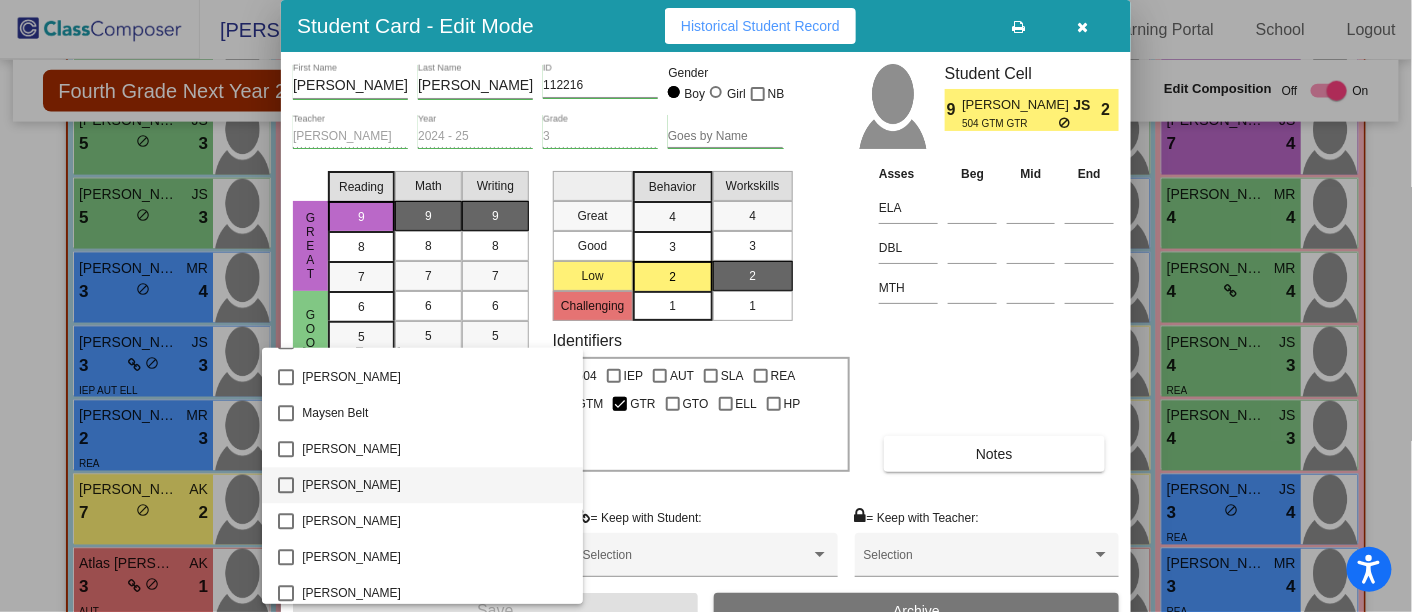 scroll, scrollTop: 2263, scrollLeft: 0, axis: vertical 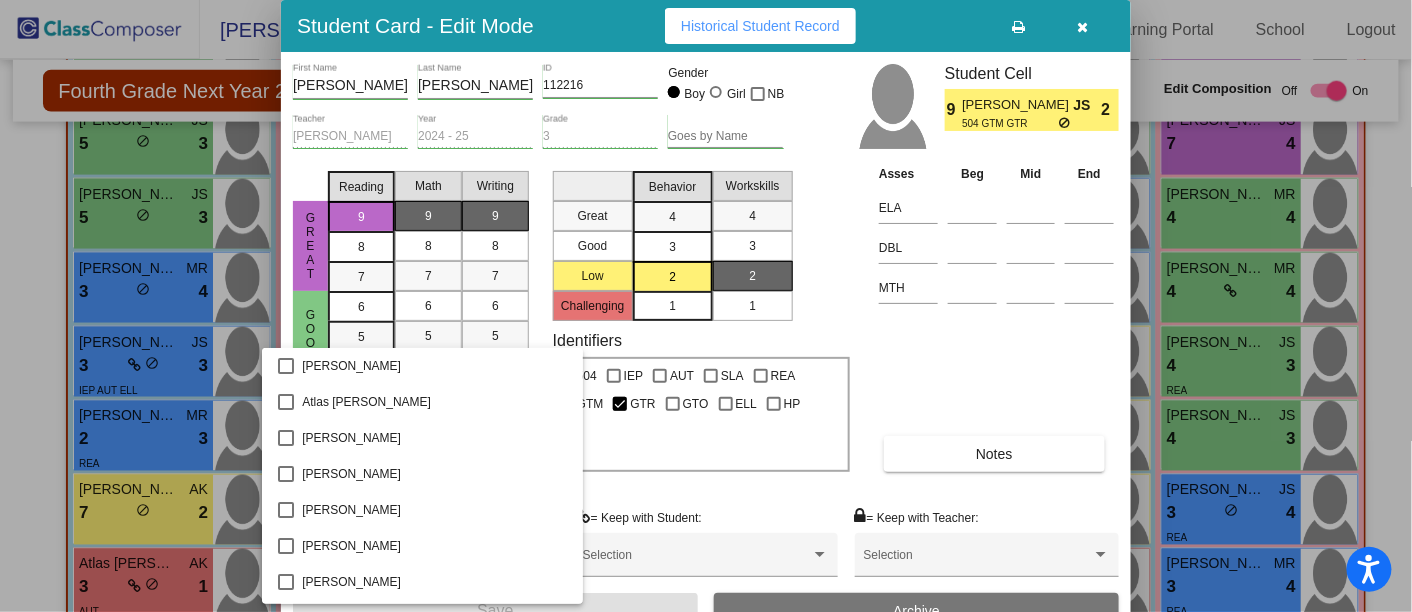 click at bounding box center (706, 306) 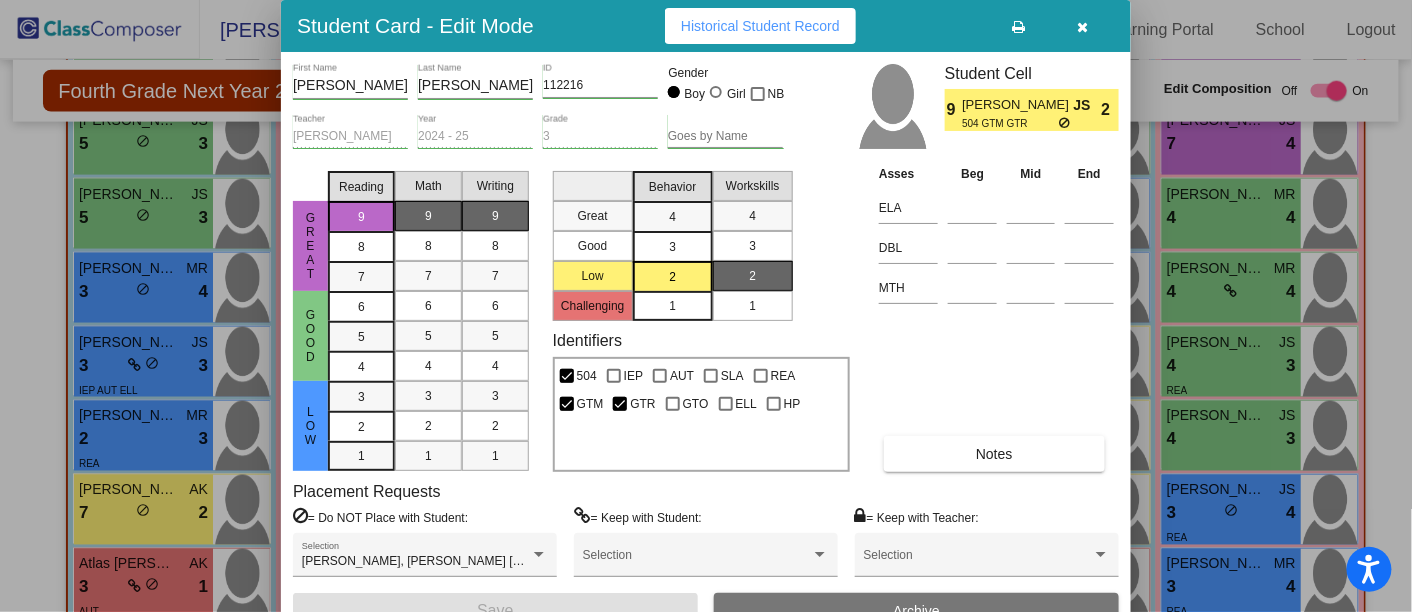 click at bounding box center [1083, 26] 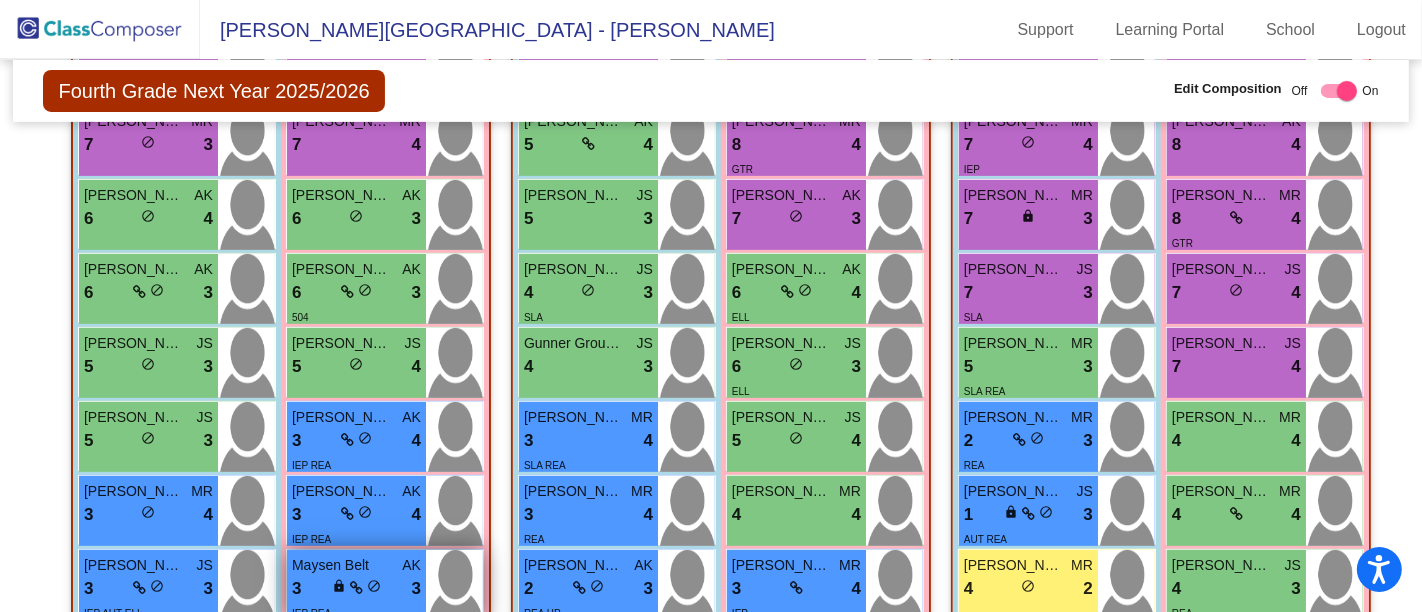 scroll, scrollTop: 0, scrollLeft: 0, axis: both 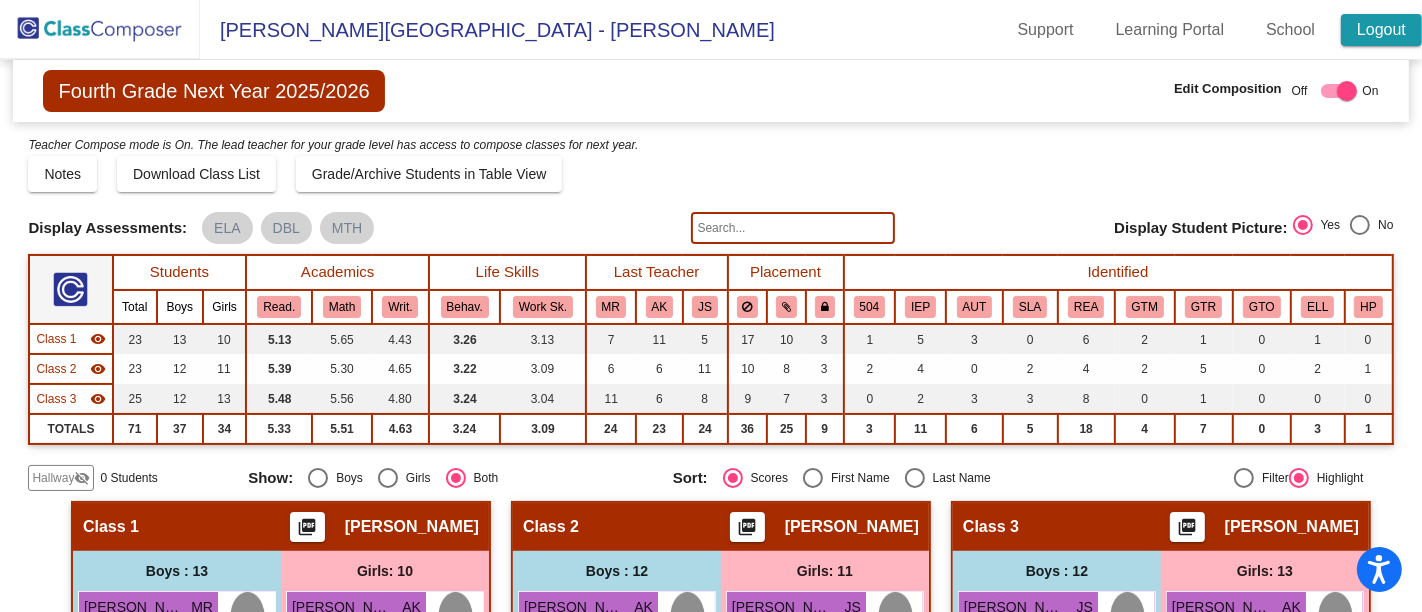 click on "Logout" 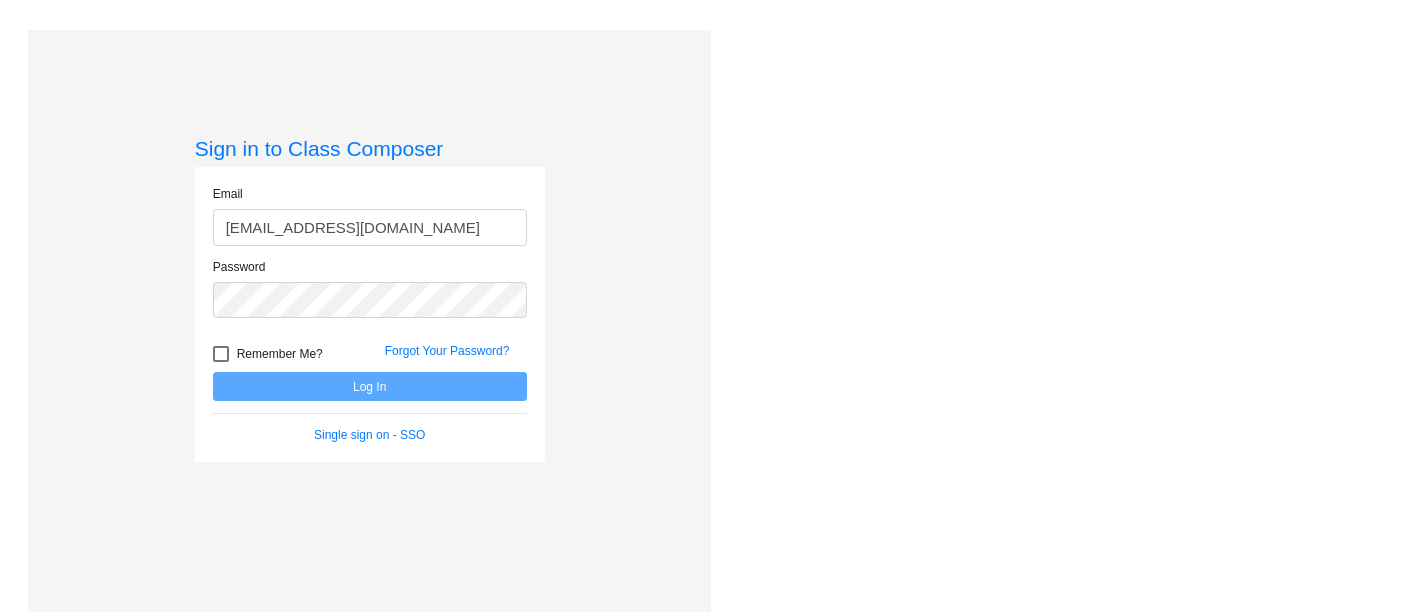 scroll, scrollTop: 0, scrollLeft: 0, axis: both 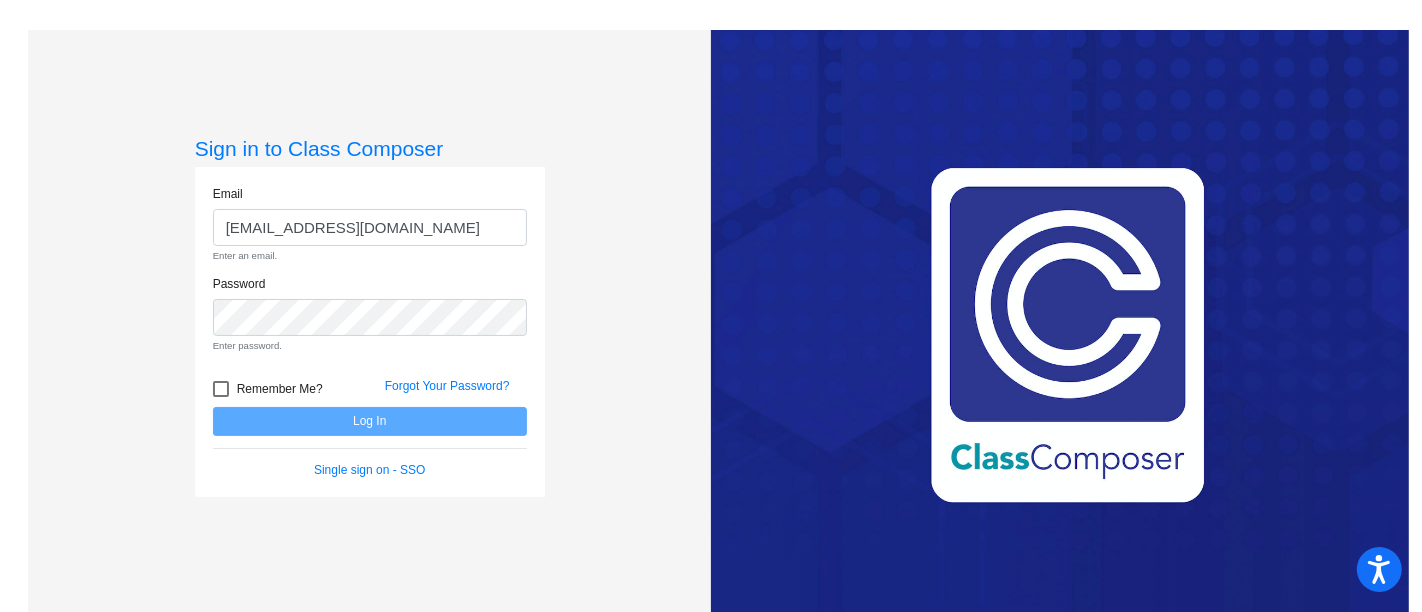 click on "Email lsutton@psdschools.org Enter an email. Password Enter password.   Remember Me? Forgot Your Password?  Log In   Single sign on - SSO" 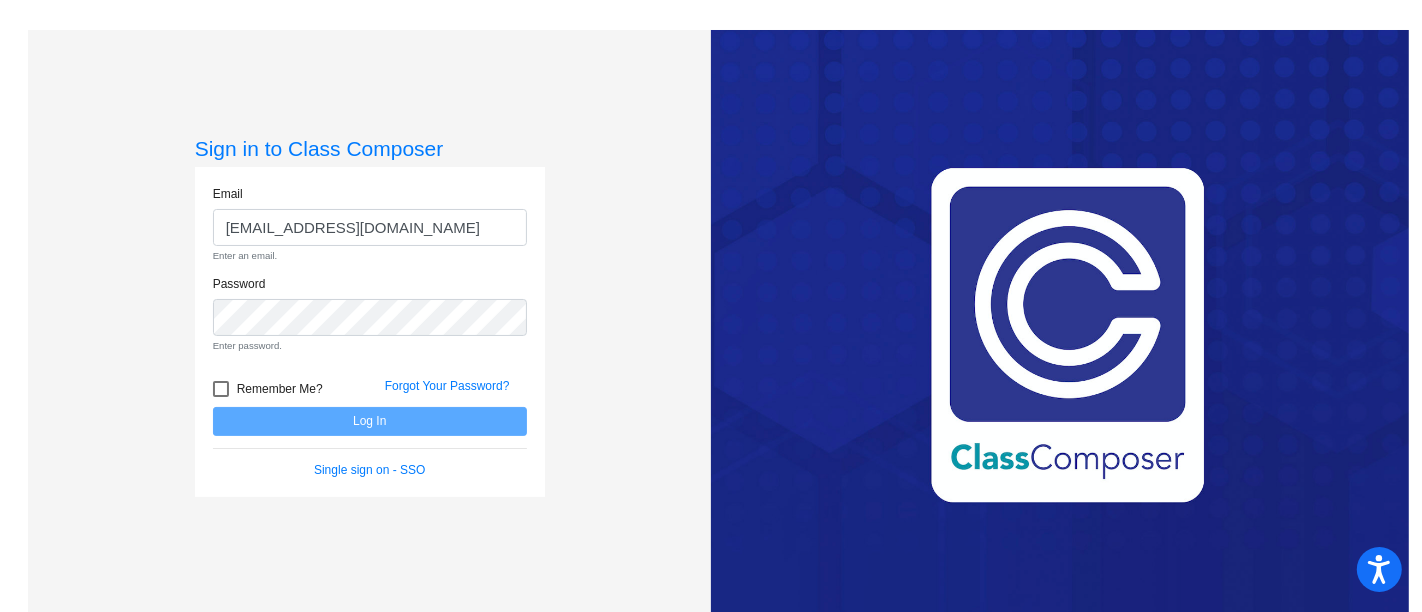 click on "Sign in to Class Composer Email lsutton@psdschools.org Enter an email. Password Enter password.   Remember Me? Forgot Your Password?  Log In   Single sign on - SSO" 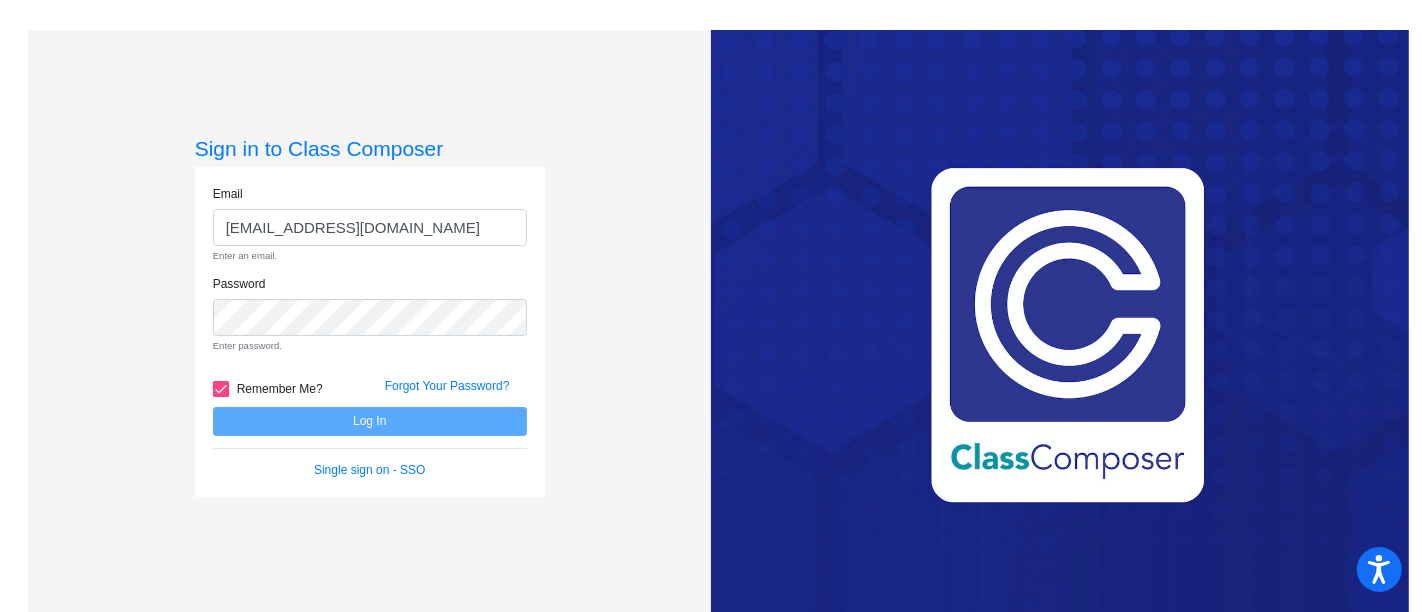 drag, startPoint x: 562, startPoint y: 158, endPoint x: 702, endPoint y: 102, distance: 150.78462 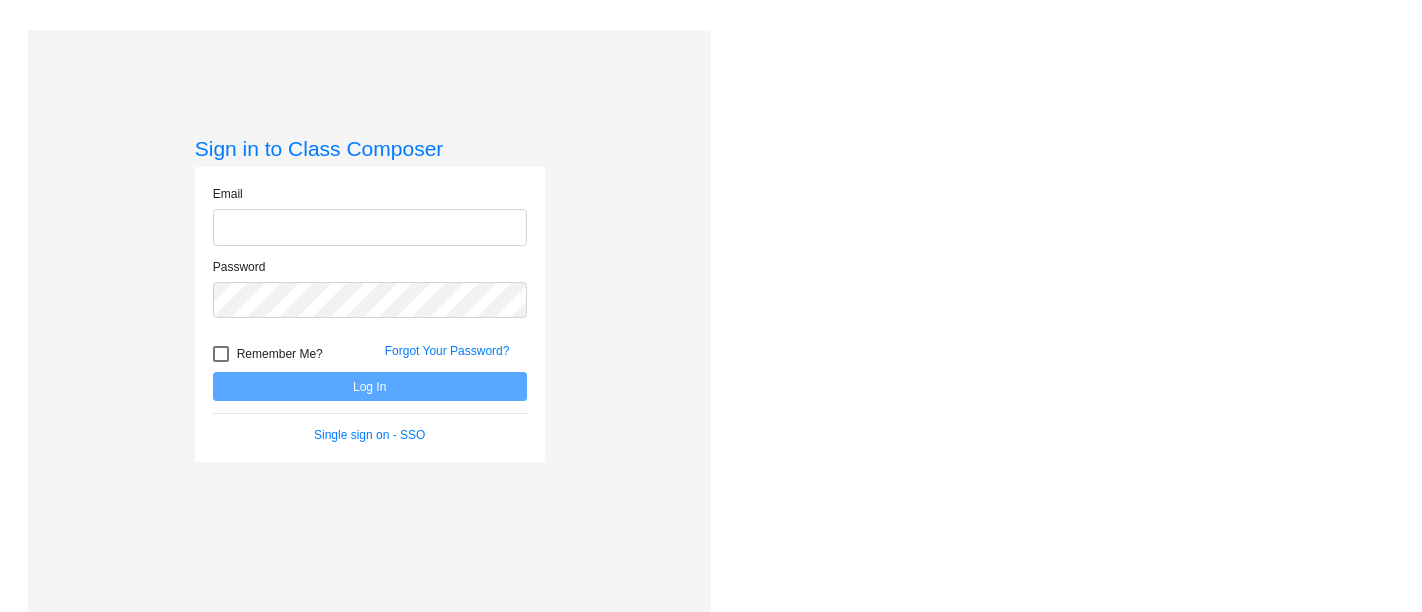 scroll, scrollTop: 0, scrollLeft: 0, axis: both 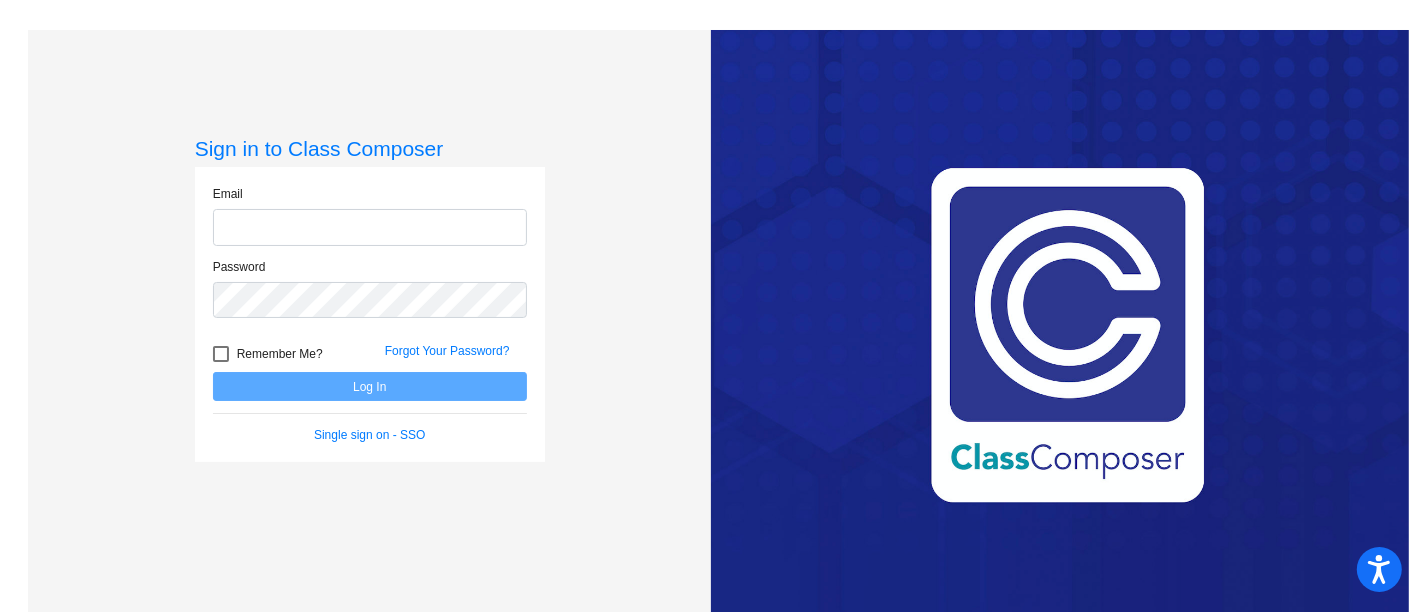 type on "[EMAIL_ADDRESS][DOMAIN_NAME]" 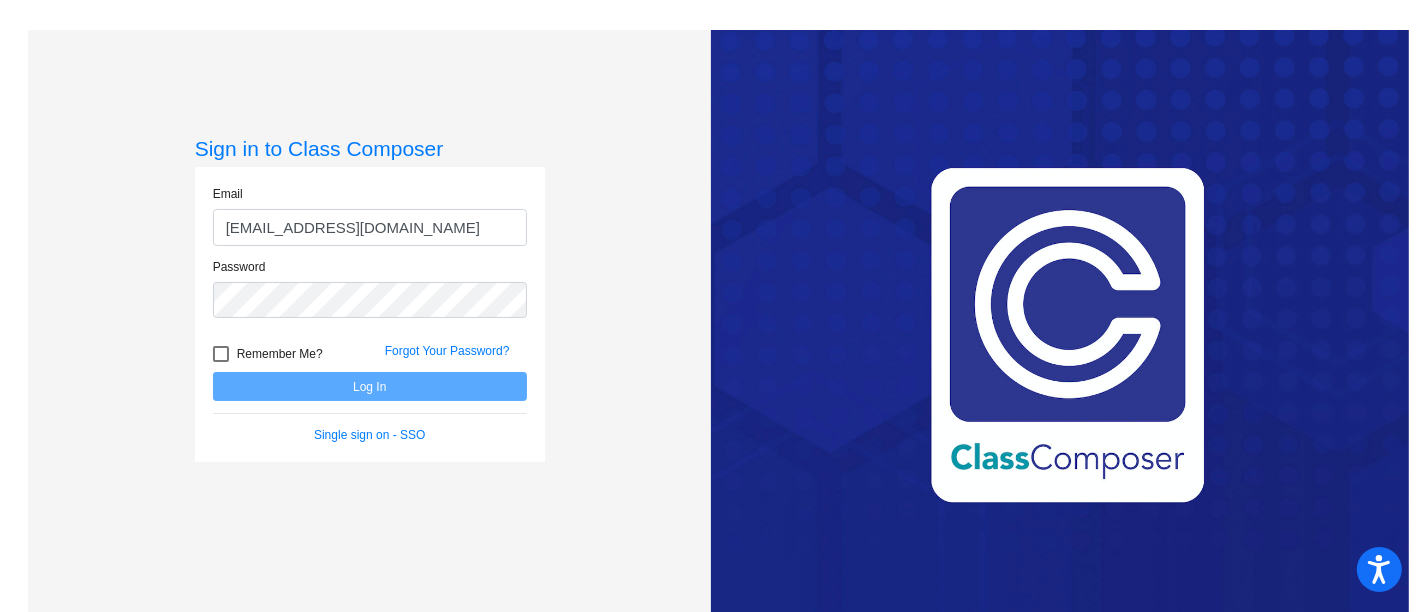 click at bounding box center (221, 354) 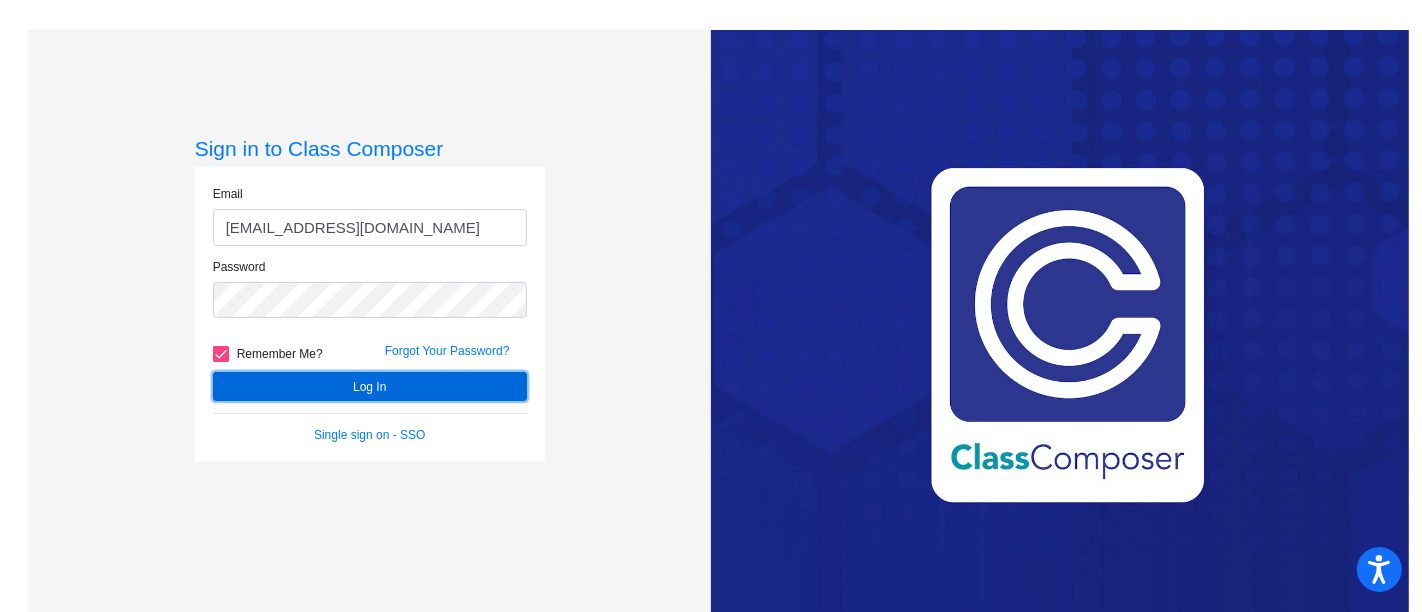 click on "Log In" 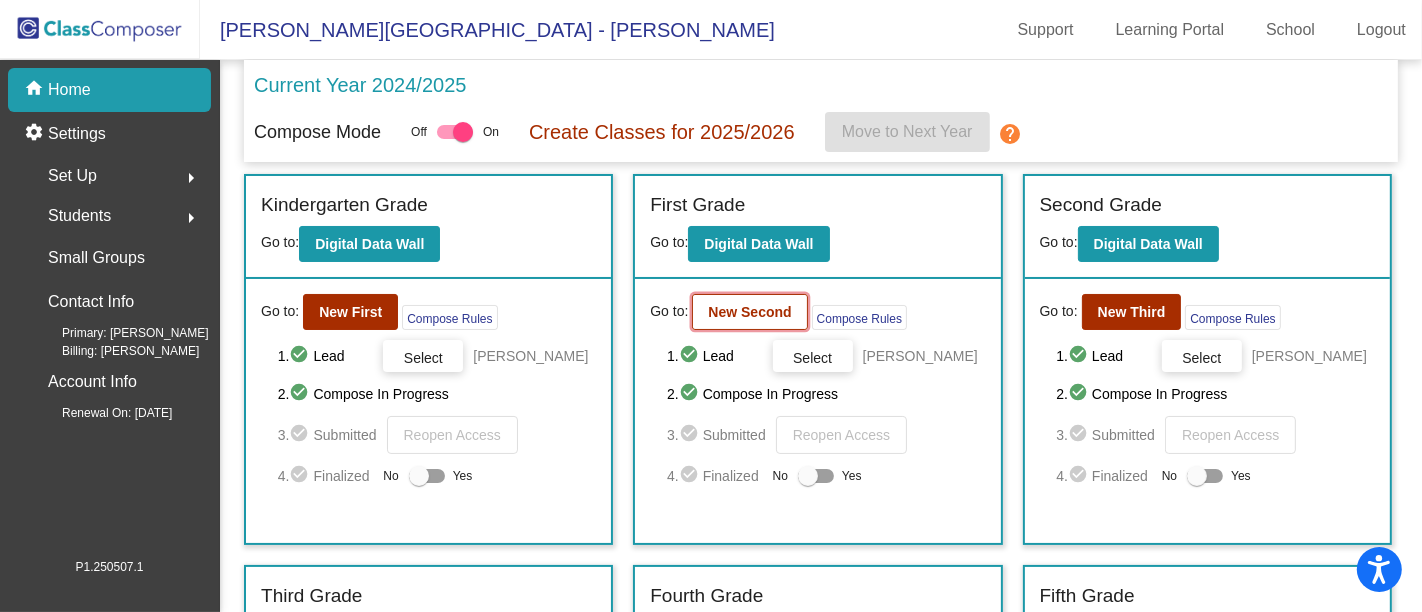 click on "New Second" 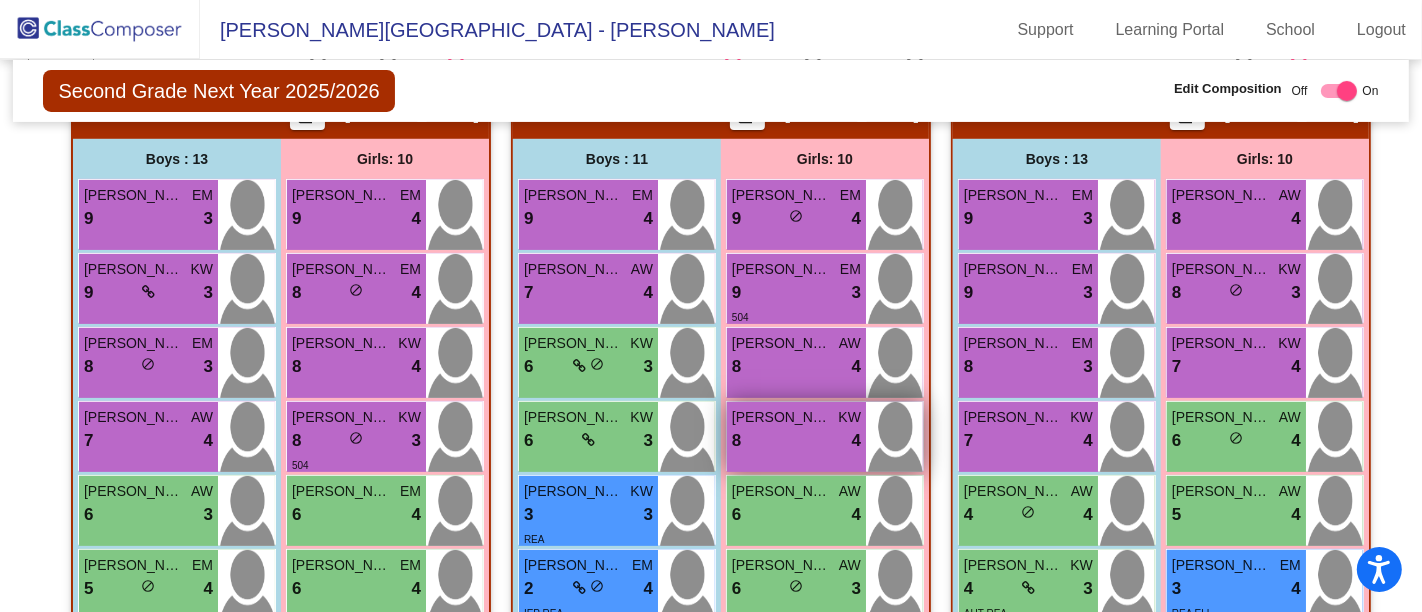 scroll, scrollTop: 301, scrollLeft: 0, axis: vertical 